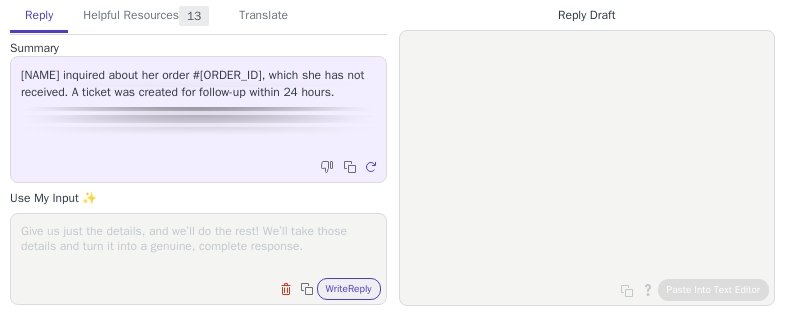 scroll, scrollTop: 0, scrollLeft: 0, axis: both 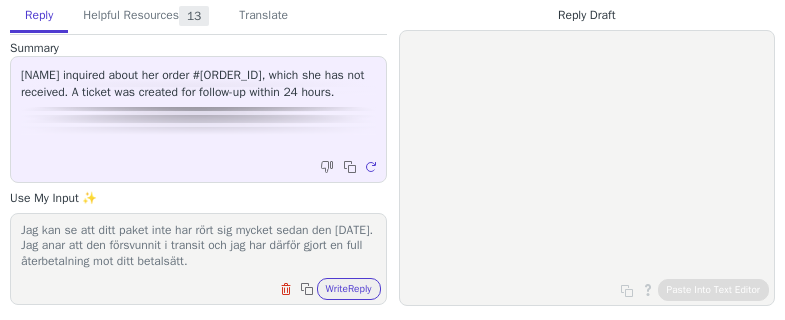 click on "Jag kan se att ditt paket inte har rört sig mycket sedan den [DATE]. Jag anar att den försvunnit i transit och jag har därför gjort en full återbetalning mot ditt betalsätt.
Clear field Copy to clipboard Write  Reply" at bounding box center [198, 259] 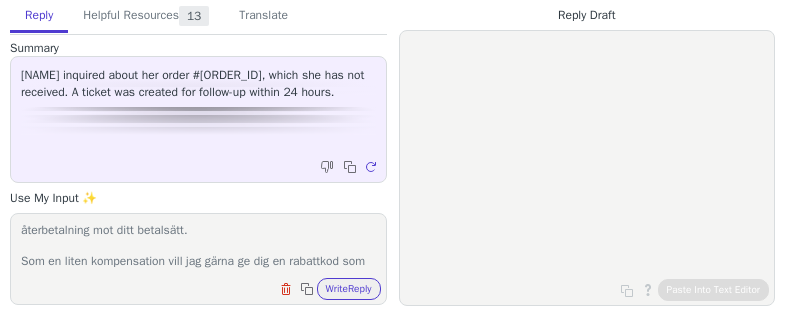 scroll, scrollTop: 109, scrollLeft: 0, axis: vertical 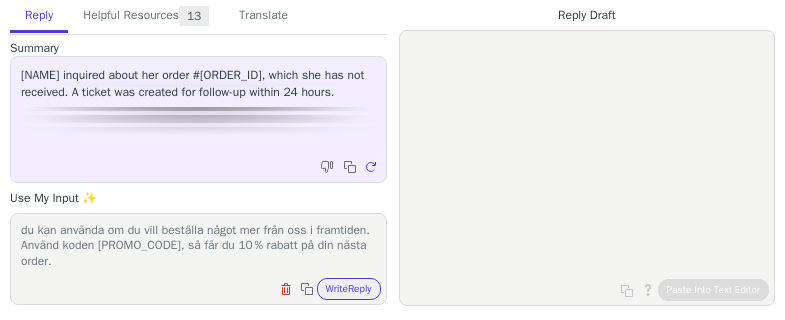 click on "Jag kan se att ditt paket inte har rört sig mycket sedan den [DATE]. Jag anar att den försvunnit i transit och jag har därför gjort en full återbetalning mot ditt betalsätt.
Som en liten kompensation vill jag gärna ge dig en rabattkod som du kan använda om du vill beställa något mer från oss i framtiden.
Använd koden [PROMO_CODE], så får du 10 % rabatt på din nästa order.
Clear field Copy to clipboard Write  Reply" at bounding box center (198, 259) 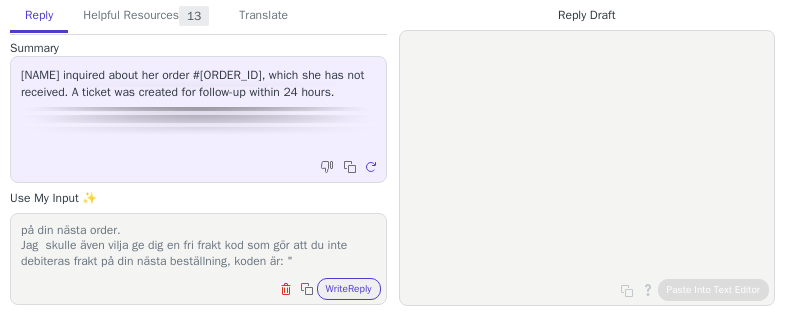 scroll, scrollTop: 140, scrollLeft: 0, axis: vertical 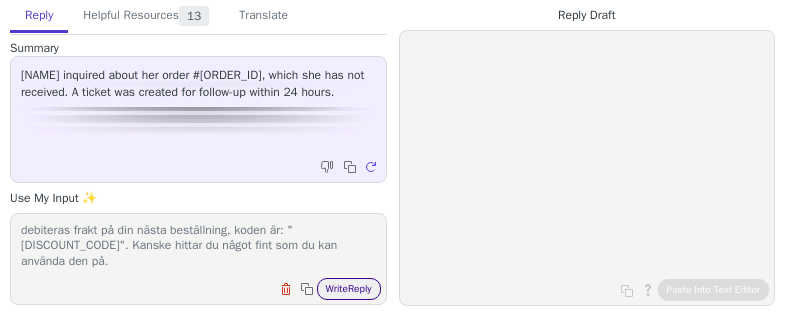 type on "Jag kan se att ditt paket inte har rört sig mycket sedan den [DATE]. Jag anar att den försvunnit i transit och jag har därför gjort en full återbetalning mot ditt betalsätt.
Som en liten kompensation vill jag gärna ge dig en rabattkod som du kan använda om du vill beställa något mer från oss i framtiden.
Använd koden [DISCOUNT_CODE], så får du [PERCENTAGE]% rabatt på din nästa order.
Jag  skulle även vilja ge dig en fri frakt kod som gör att du inte debiteras frakt på din nästa beställning, koden är: " [DISCOUNT_CODE]". Kanske hittar du något fint som du kan använda den på." 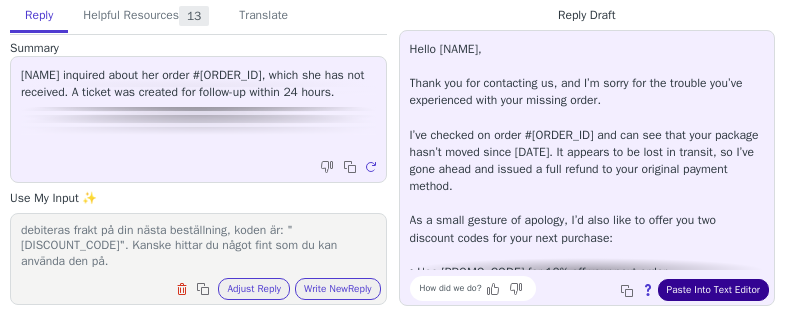 click on "Paste Into Text Editor" at bounding box center [713, 290] 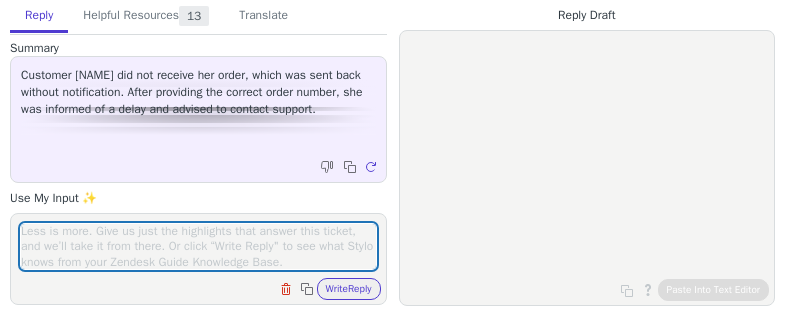 scroll, scrollTop: 0, scrollLeft: 0, axis: both 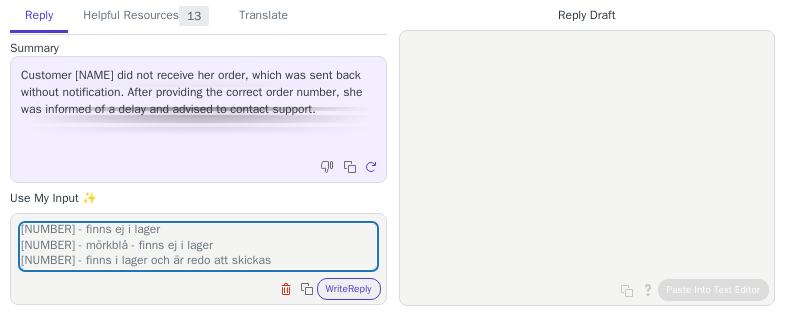 click on "Hej [FIRST]-[LAST]
Tack för att du kontaktar oss.
Jag kan se att ditt paket går fram och tillbaka. Men iutifrån det du säger så verkar det stämma att den vara påväg tillbaka till Miss Mary.
Jag ber om ursäkt för det besväret som detta har orsakat dig.
Jag kollade upp vilka artiklar som fanns tillgägnlig eftersom jag ville skicka ut en ny order till dig på  nytt. Men upptäckte att två av dina fyra artiklar var slut i lager.
[NUMBER] finns i lager
[NUMBER] - finns ej i lager
[NUMBER] - mörkblå - finns ej i lager
[NUMBER] - finns i lager och är redo att skickas" at bounding box center [198, 246] 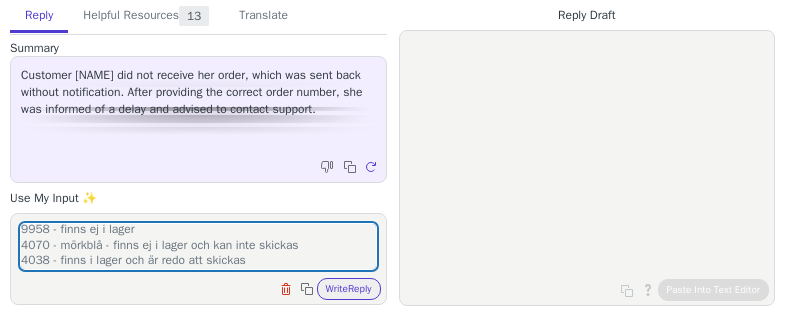 click on "Hej [FIRST]-[LAST]
Tack för att du kontaktar oss.
Jag kan se att ditt paket går fram och tillbaka. Men iutifrån det du säger så verkar det stämma att den vara påväg tillbaka till Miss Mary.
Jag ber om ursäkt för det besväret som detta har orsakat dig.
Jag kollade upp vilka artiklar som fanns tillgägnlig eftersom jag ville skicka ut en ny order till dig på  nytt. Men upptäckte att två av dina fyra artiklar var slut i lager.
9953 finns i lager
9958 - finns ej i lager
4070 - mörkblå - finns ej i lager och kan inte skickas
4038 - finns i lager och är redo att skickas" at bounding box center [198, 246] 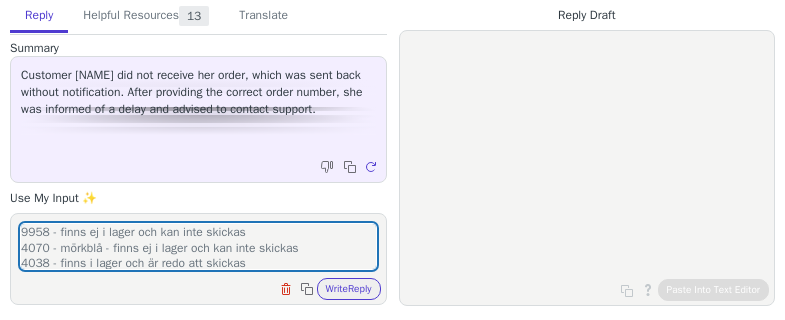 scroll, scrollTop: 214, scrollLeft: 0, axis: vertical 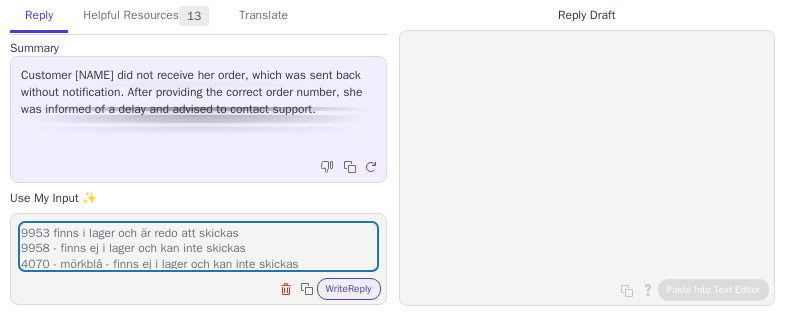 click on "Hej [FIRST]-[LAST]
Tack för att du kontaktar oss.
Jag kan se att ditt paket går fram och tillbaka. Men iutifrån det du säger så verkar det stämma att den vara påväg tillbaka till Miss Mary.
Jag ber om ursäkt för det besväret som detta har orsakat dig.
Jag kollade upp vilka artiklar som fanns tillgägnlig eftersom jag ville skicka ut en ny order till dig på  nytt. Men upptäckte att två av dina fyra artiklar var slut i lager.
9953 finns i lager och är redo att skickas
9958 - finns ej i lager och kan inte skickas
4070 - mörkblå - finns ej i lager och kan inte skickas
4038 - finns i lager och är redo att skickas" at bounding box center (198, 246) 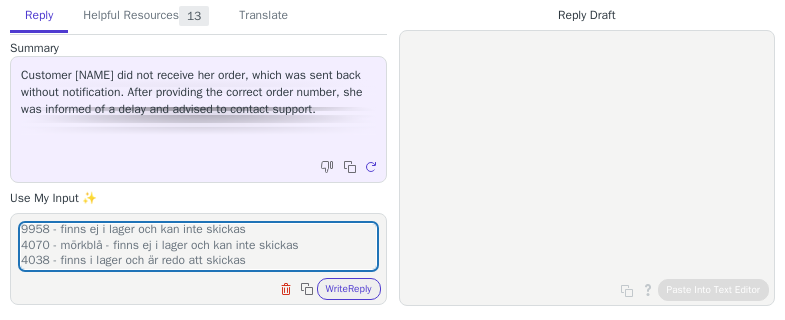 click on "Hej [FIRST]-[LAST]
Tack för att du kontaktar oss.
Jag kan se att ditt paket går fram och tillbaka. Men iutifrån det du säger så verkar det stämma att den vara påväg tillbaka till Miss Mary.
Jag ber om ursäkt för det besväret som detta har orsakat dig.
Jag kollade upp vilka artiklar som fanns tillgägnlig eftersom jag ville skicka ut en ny order till dig på  nytt. Men upptäckte att två av dina fyra artiklar var slut i lager.
9953 finns i lager och är redo att skickas
9958 - finns ej i lager och kan inte skickas
4070 - mörkblå - finns ej i lager och kan inte skickas
4038 - finns i lager och är redo att skickas" at bounding box center (198, 246) 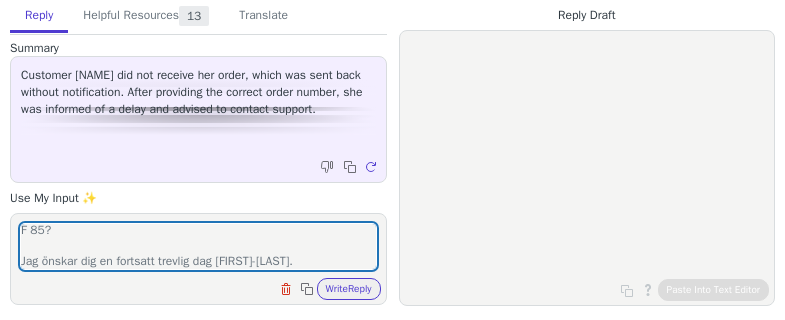 scroll, scrollTop: 325, scrollLeft: 0, axis: vertical 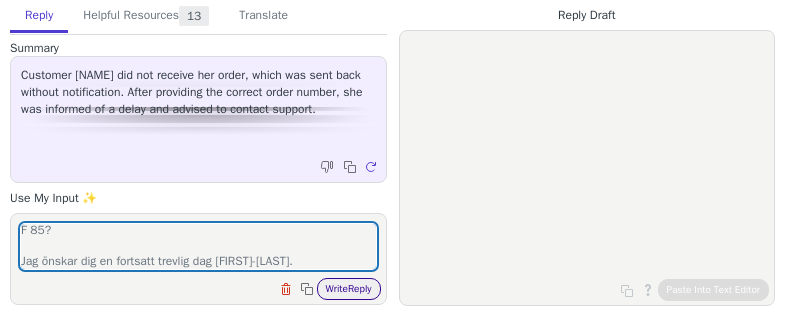 type on "Hej [FIRST]-[LAST]
Tack för att du kontaktar oss.
Jag kan se att ditt paket går fram och tillbaka. Men iutifrån det du säger så verkar det stämma att den vara påväg tillbaka till Miss [LAST].
Jag ber om ursäkt för det besväret som detta har orsakat dig.
Jag kollade upp vilka artiklar som fanns tillgägnlig eftersom jag ville skicka ut en ny order till dig på  nytt. Men upptäckte att två av dina fyra artiklar var slut i lager.
9953 finns i lager och är redo att skickas
9958 - finns ej i lager och kan inte skickas
4070 - mörkblå - finns ej i lager och kan inte skickas
4038 - finns i lager och är redo att skickas
Vill du att jag gör en full återbetalning eller vill du att jag skickar 4038 Briefs Trosa svart i storlek 46 samt 9953 Bikini bra Navyblå F 85?
Jag önskar dig en fortsatt trevlig dag [FIRST]-[LAST]." 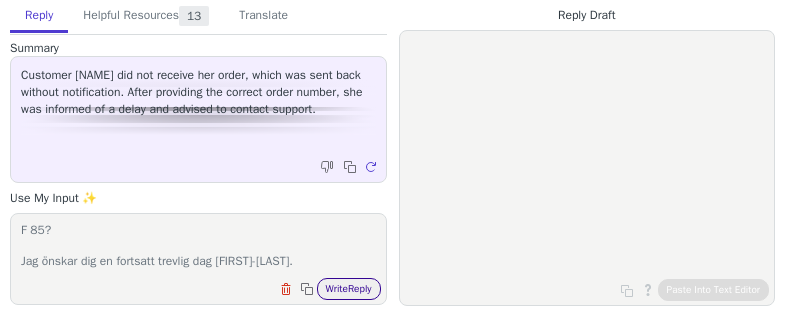 click on "Write  Reply" at bounding box center (349, 289) 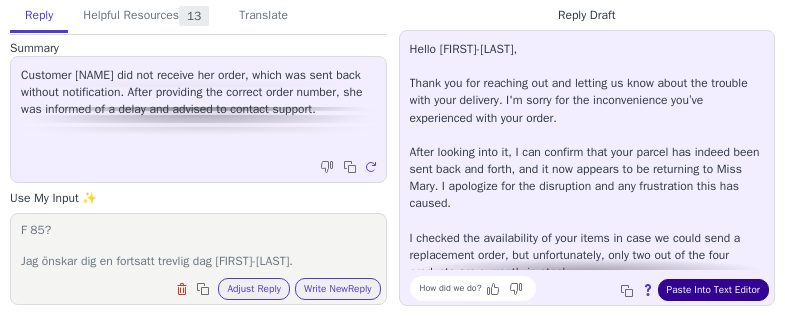 click on "Paste Into Text Editor" at bounding box center (713, 290) 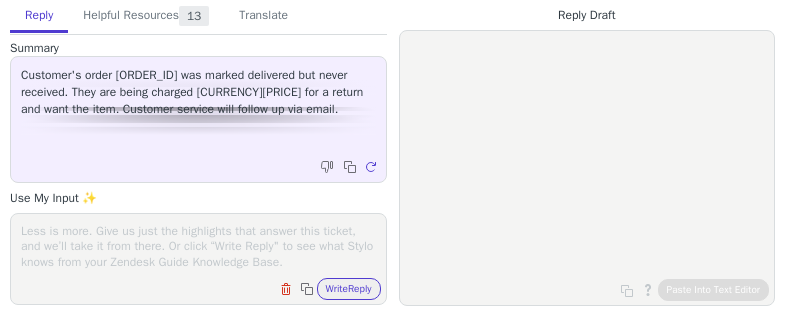 scroll, scrollTop: 0, scrollLeft: 0, axis: both 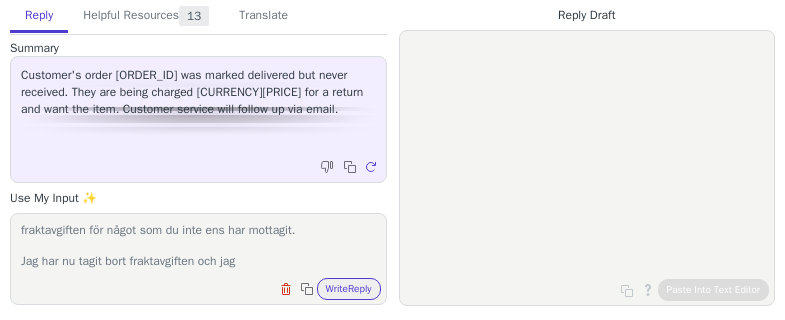 click on "Hej [NAME]
Tack för att du kontaktar oss.
Jag förstår din situation och du ska absolut inte behöva betala fraktavgiften för något som du inte ens har mottagit.
Jag har nu tagit bort fraktavgiften och jag" at bounding box center (198, 246) 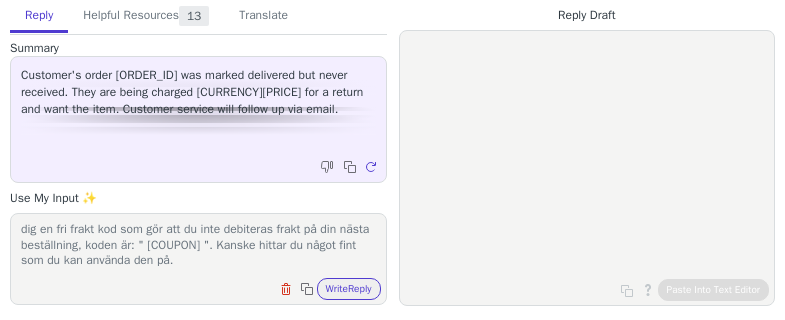 scroll, scrollTop: 25, scrollLeft: 0, axis: vertical 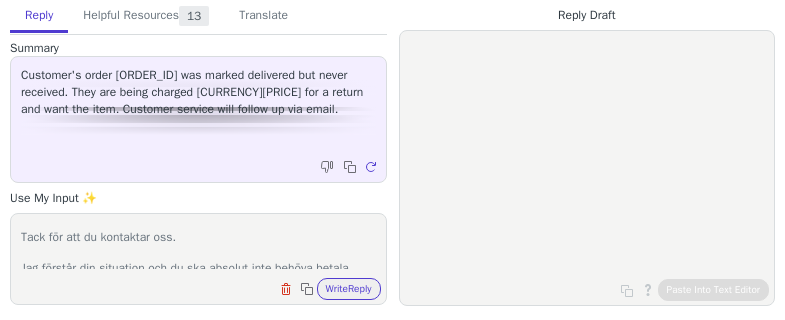 click on "Hej [NAME]
Tack för att du kontaktar oss.
Jag förstår din situation och du ska absolut inte behöva betala fraktavgiften för något som du inte ens har mottagit.
Jag har nu tagit bort fraktavgiften och jag Jag  skulle även vilja ge dig en fri frakt kod som gör att du inte debiteras frakt på din nästa beställning, koden är: " [COUPON] ". Kanske hittar du något fint som du kan använda den på." at bounding box center (198, 246) 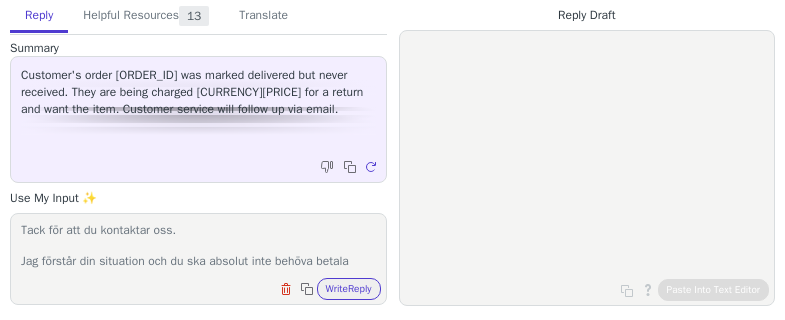 click on "Hej [NAME]
Tack för att du kontaktar oss.
Jag förstår din situation och du ska absolut inte behöva betala fraktavgiften för något som du inte ens har mottagit.
Jag har nu tagit bort fraktavgiften och jag Jag  skulle även vilja ge dig en fri frakt kod som gör att du inte debiteras frakt på din nästa beställning, koden är: " [COUPON] ". Kanske hittar du något fint som du kan använda den på." at bounding box center (198, 246) 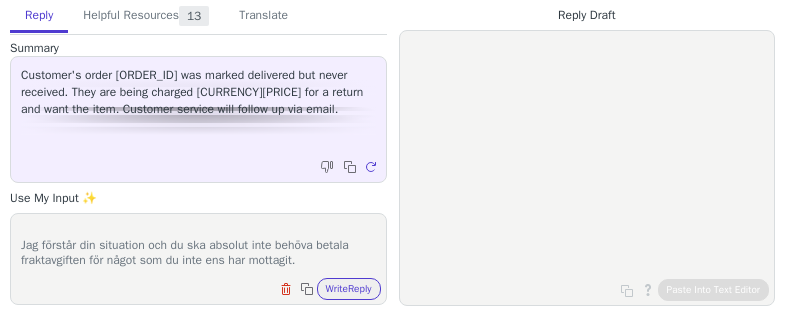 click on "Hej [NAME]
Tack för att du kontaktar oss.
Jag förstår din situation och du ska absolut inte behöva betala fraktavgiften för något som du inte ens har mottagit.
Jag har nu tagit bort fraktavgiften och jag Jag  skulle även vilja ge dig en fri frakt kod som gör att du inte debiteras frakt på din nästa beställning, koden är: " [COUPON] ". Kanske hittar du något fint som du kan använda den på." at bounding box center (198, 246) 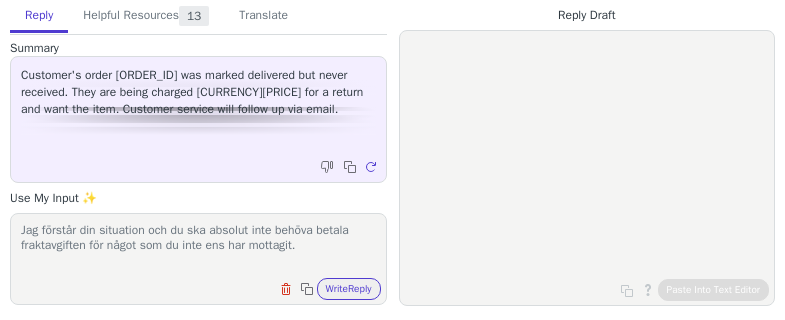 scroll, scrollTop: 78, scrollLeft: 0, axis: vertical 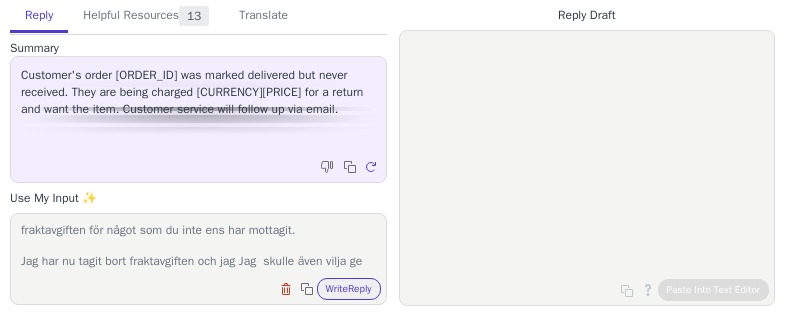 click on "Hej [NAME]
Tack för att du kontaktar oss.
Jag förstår din situation och du ska absolut inte behöva betala fraktavgiften för något som du inte ens har mottagit.
Jag har nu tagit bort fraktavgiften och jag Jag  skulle även vilja ge dig en fri frakt kod som gör att du inte debiteras frakt på din nästa beställning, koden är: " [COUPON] ". Kanske hittar du något fint som du kan använda den på." at bounding box center [198, 246] 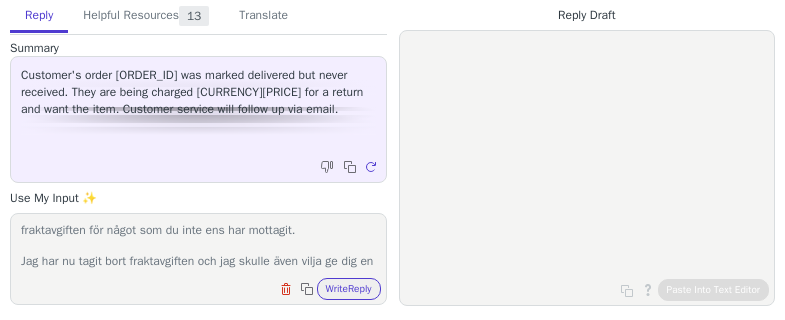 scroll, scrollTop: 94, scrollLeft: 0, axis: vertical 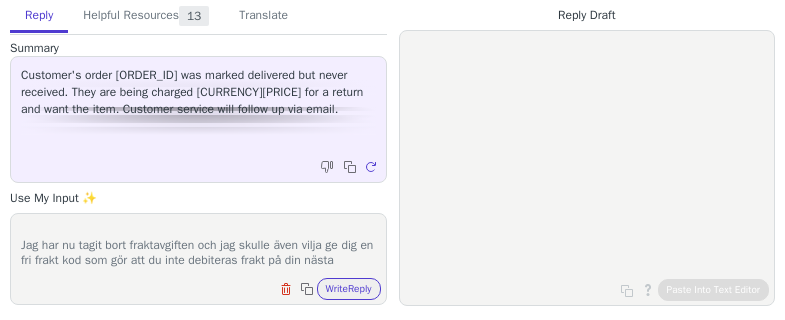 drag, startPoint x: 319, startPoint y: 250, endPoint x: 329, endPoint y: 251, distance: 10.049875 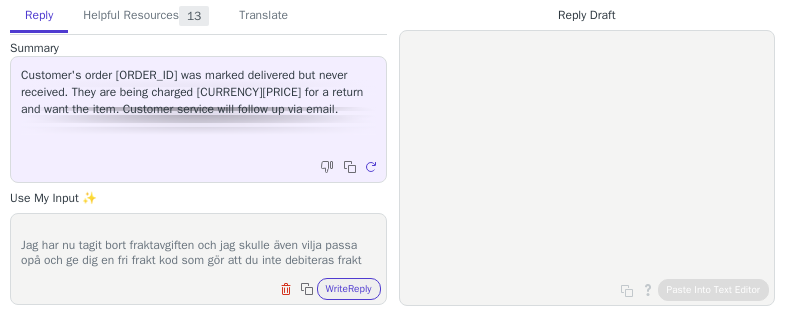 click on "Hej [NAME]
Tack för att du kontaktar oss.
Jag förstår din situation och du ska absolut inte behöva betala fraktavgiften för något som du inte ens har mottagit.
Jag har nu tagit bort fraktavgiften och jag skulle även vilja passa opå och ge dig en fri frakt kod som gör att du inte debiteras frakt på din nästa beställning, koden är: " [CODE]". Kanske hittar du något fint som du kan använda den på." at bounding box center [198, 246] 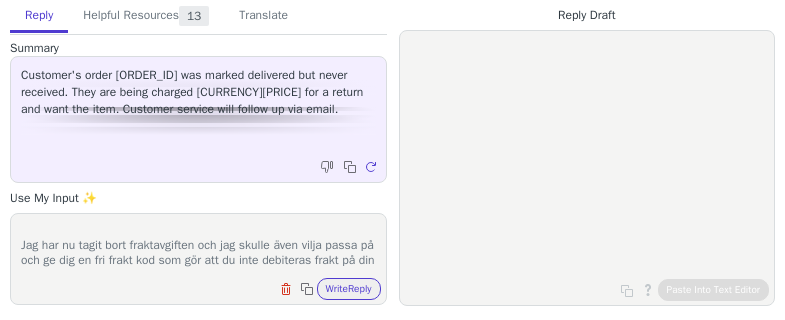 click on "Hej [NAME]
Tack för att du kontaktar oss.
Jag förstår din situation och du ska absolut inte behöva betala fraktavgiften för något som du inte ens har mottagit.
Jag har nu tagit bort fraktavgiften och jag skulle även vilja passa på och ge dig en fri frakt kod som gör att du inte debiteras frakt på din nästa beställning, koden är: " [CODE]". Kanske hittar du något fint som du kan använda den på." at bounding box center [198, 246] 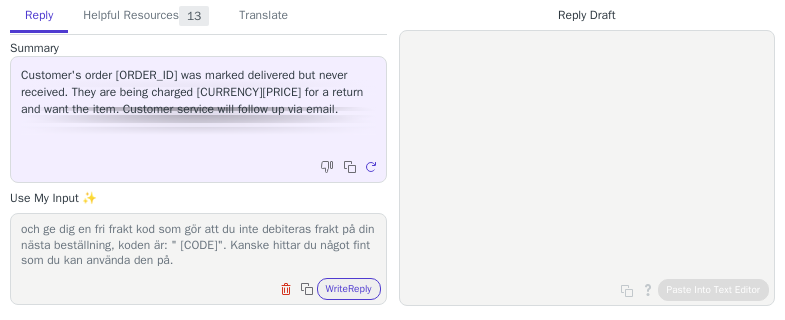 scroll, scrollTop: 155, scrollLeft: 0, axis: vertical 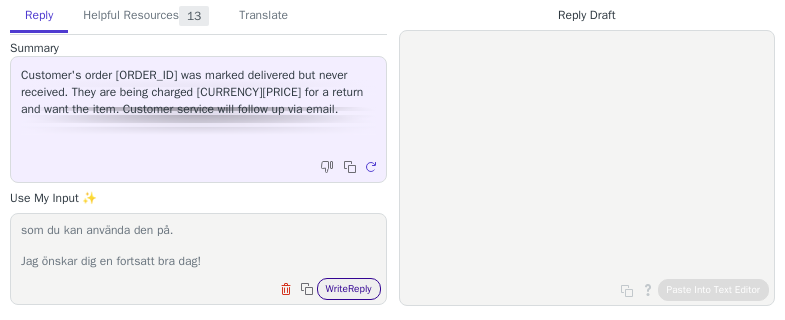 type on "Hej [NAME]
Tack för att du kontaktar oss.
Jag förstår din situation och du ska absolut inte behöva betala fraktavgiften för något som du inte ens har mottagit.
Jag har nu tagit bort fraktavgiften och jag skulle även vilja passa på och ge dig en fri frakt kod som gör att du inte debiteras frakt på din nästa beställning, koden är: " [CODE]". Kanske hittar du något fint som du kan använda den på.
Jag önskar dig en fortsatt bra dag!" 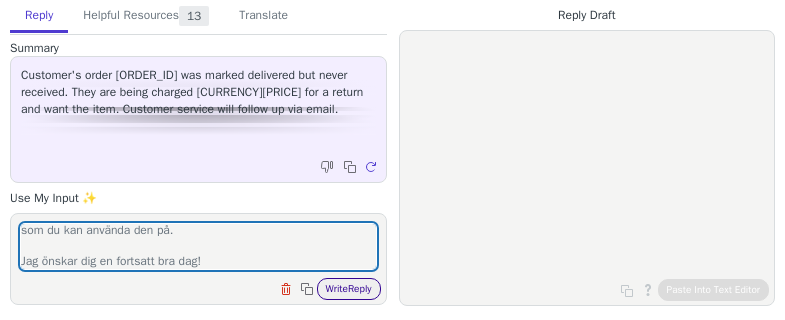 click on "Write  Reply" at bounding box center [349, 289] 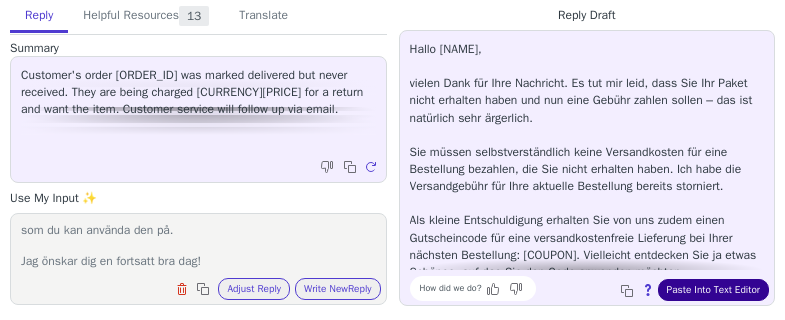 click on "Paste Into Text Editor" at bounding box center [713, 290] 